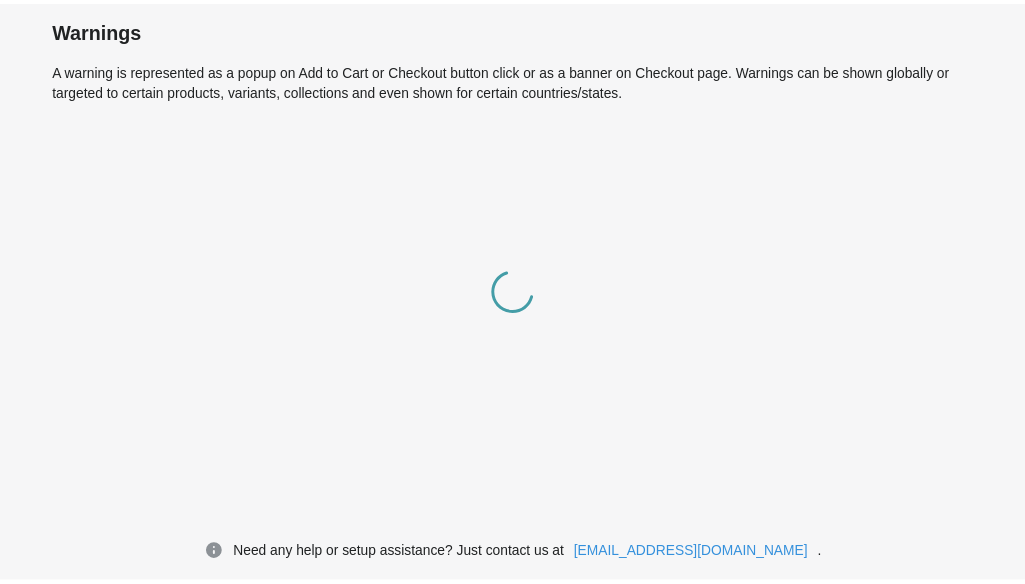 scroll, scrollTop: 0, scrollLeft: 0, axis: both 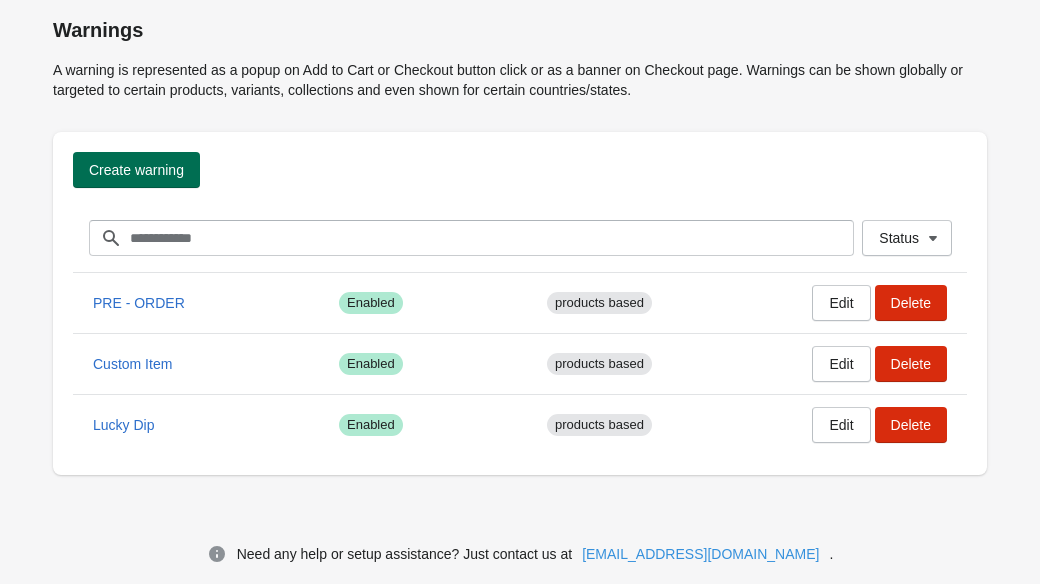 click on "Create warning" at bounding box center (136, 170) 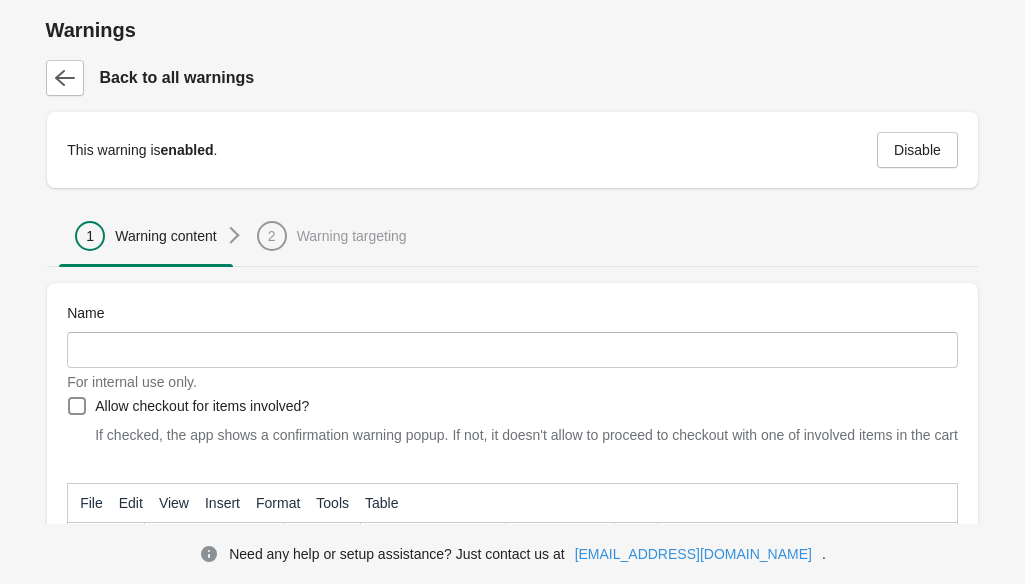 scroll, scrollTop: 0, scrollLeft: 0, axis: both 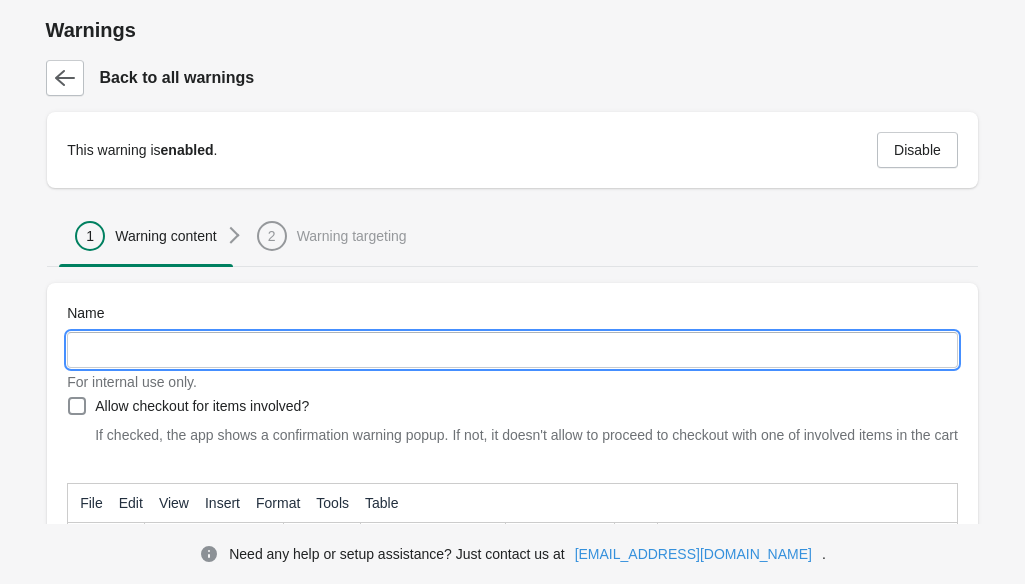 click on "Name" at bounding box center (512, 350) 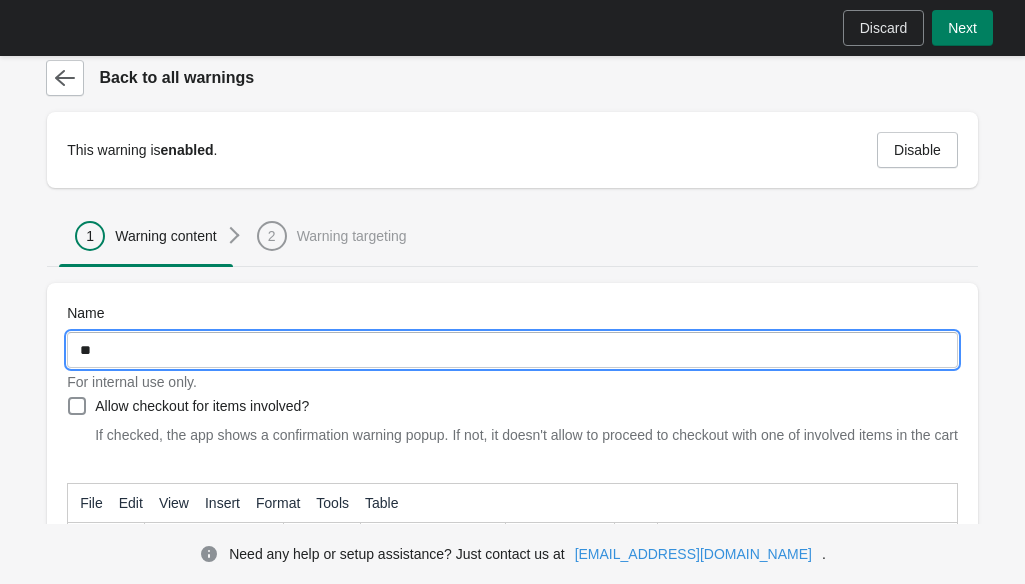 type on "*" 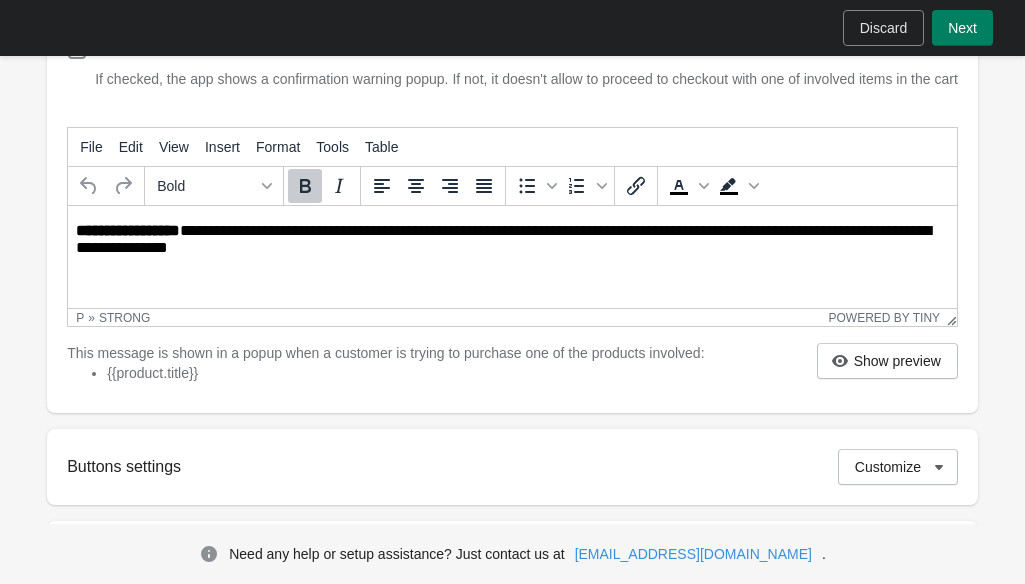 scroll, scrollTop: 357, scrollLeft: 0, axis: vertical 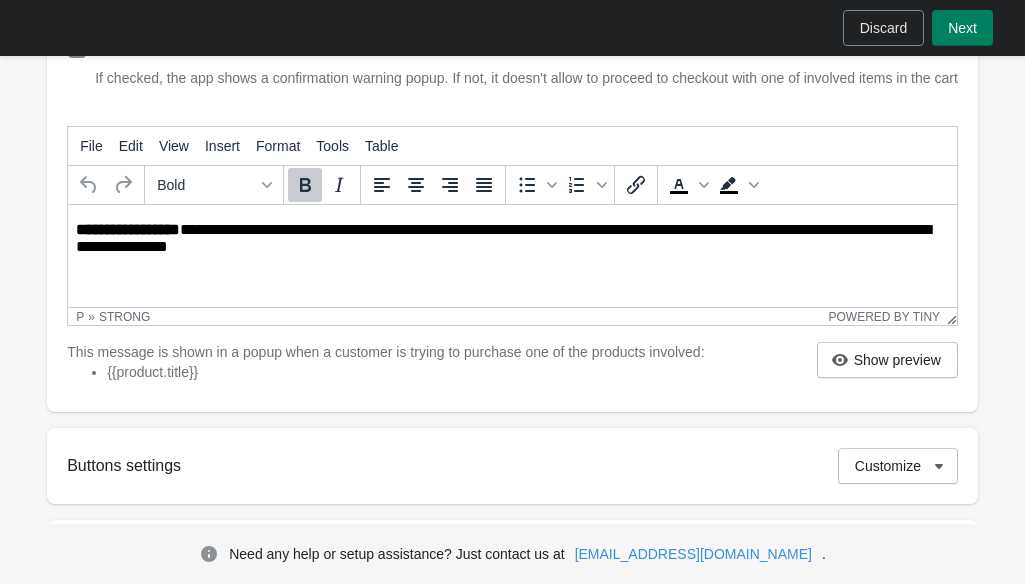 type on "**********" 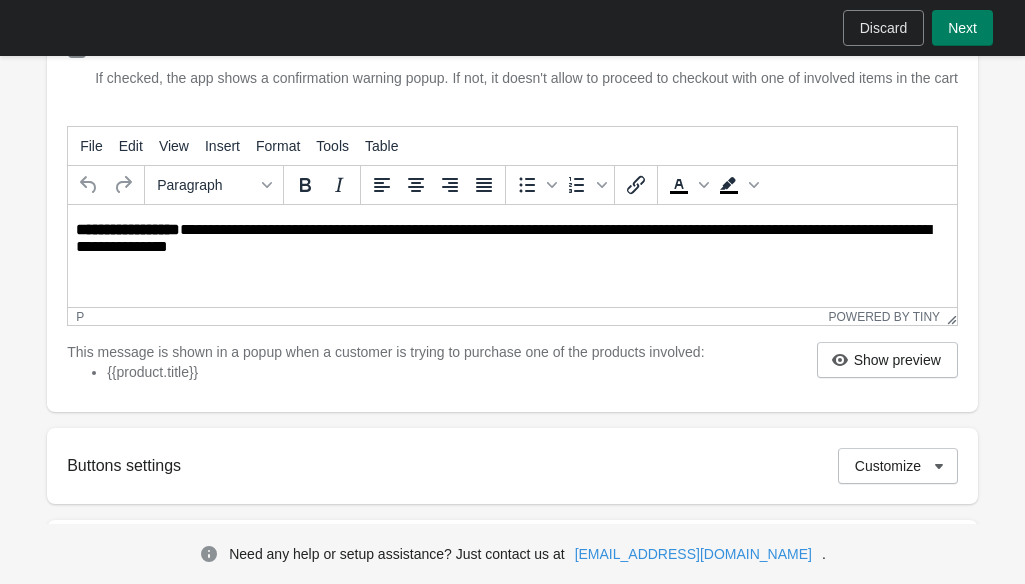 click on "**********" at bounding box center (514, 239) 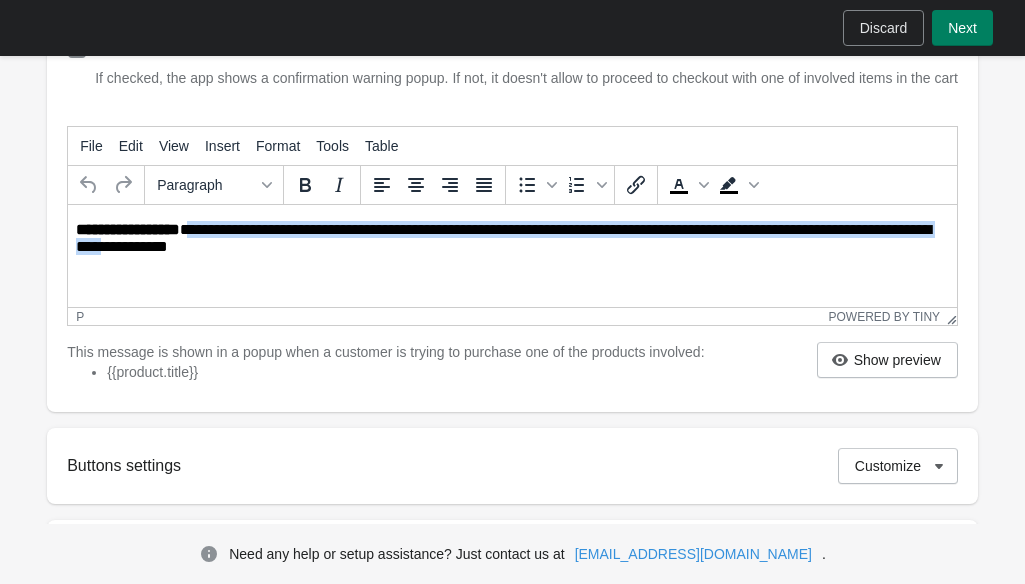 drag, startPoint x: 182, startPoint y: 248, endPoint x: 189, endPoint y: 228, distance: 21.189621 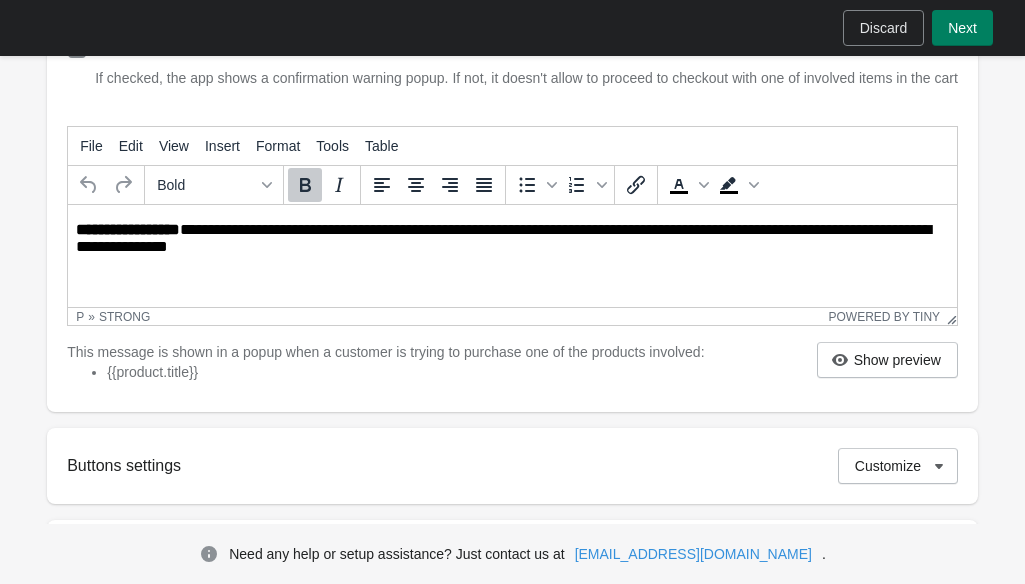 click on "**********" at bounding box center (512, 239) 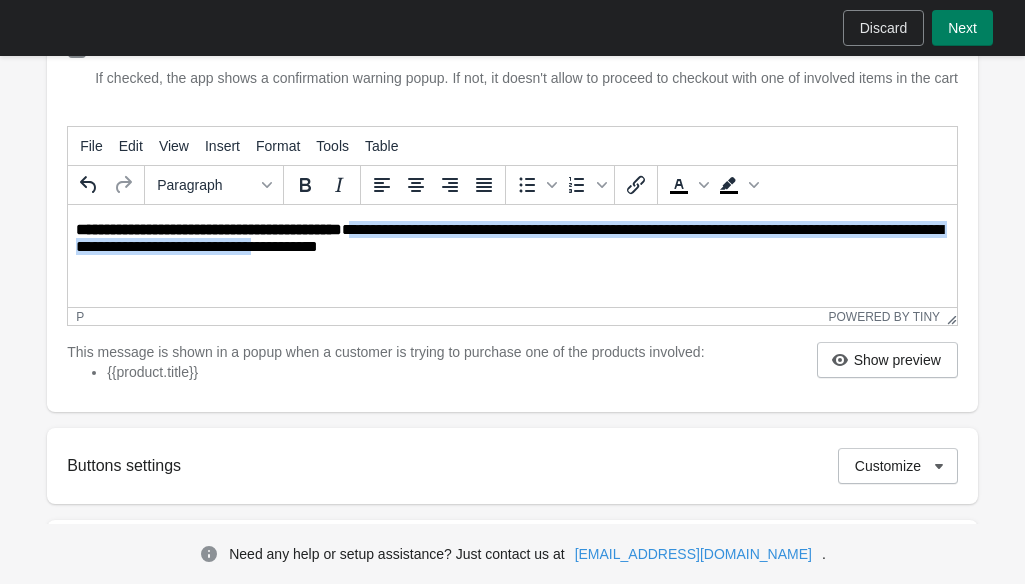 drag, startPoint x: 353, startPoint y: 249, endPoint x: 368, endPoint y: 223, distance: 30.016663 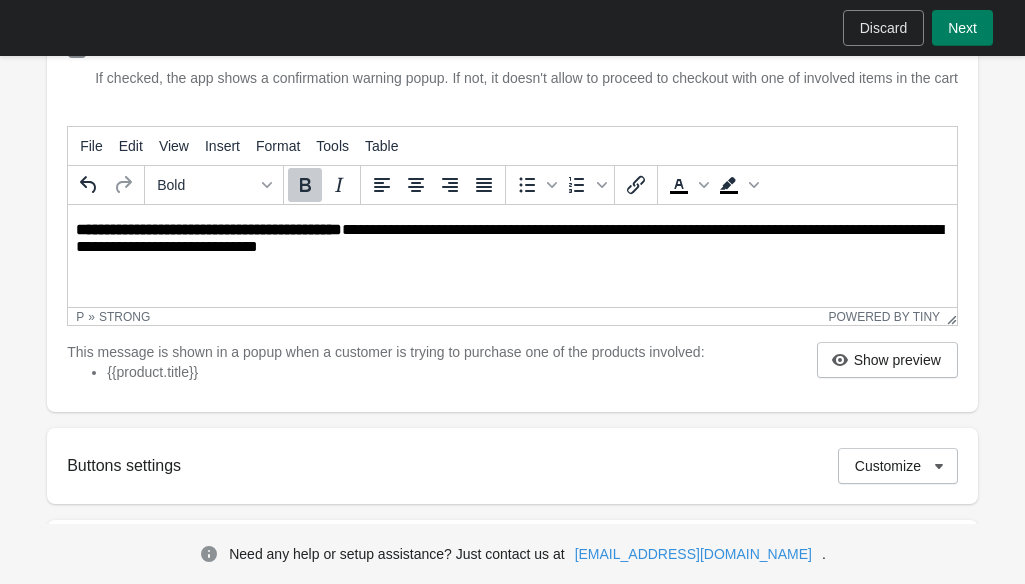 click on "**********" at bounding box center [209, 229] 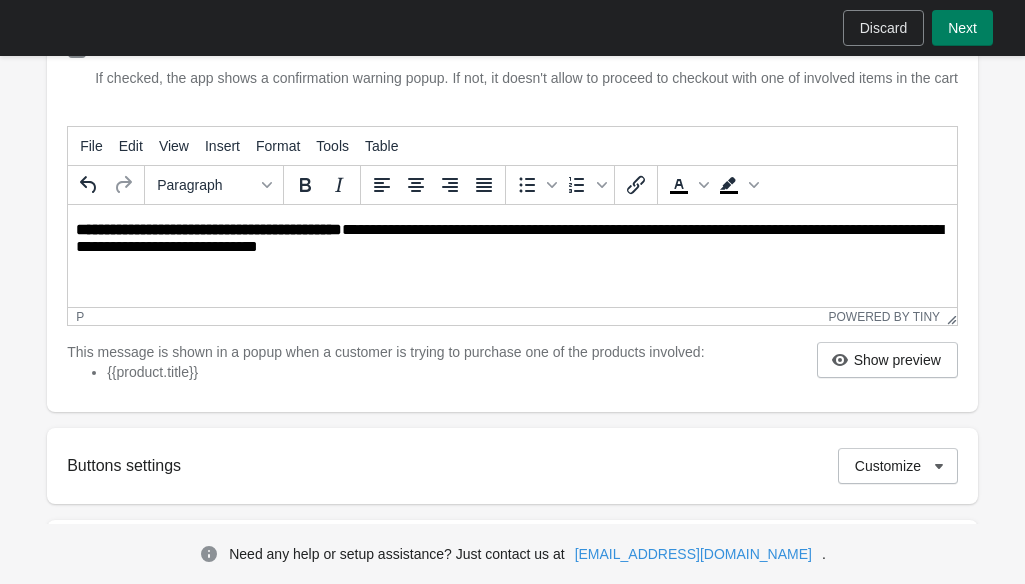 click on "**********" at bounding box center (514, 239) 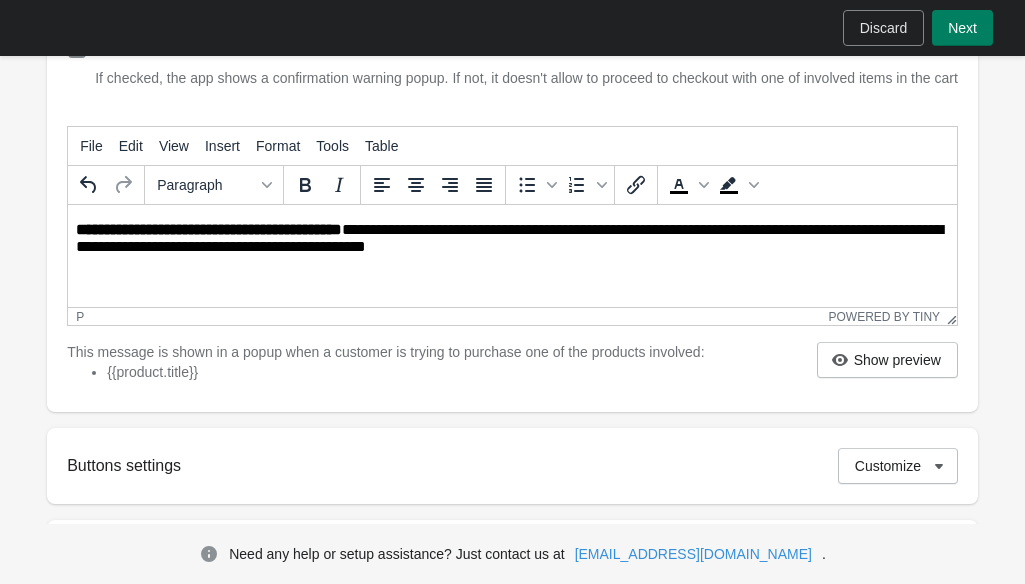 click on "**********" at bounding box center [514, 239] 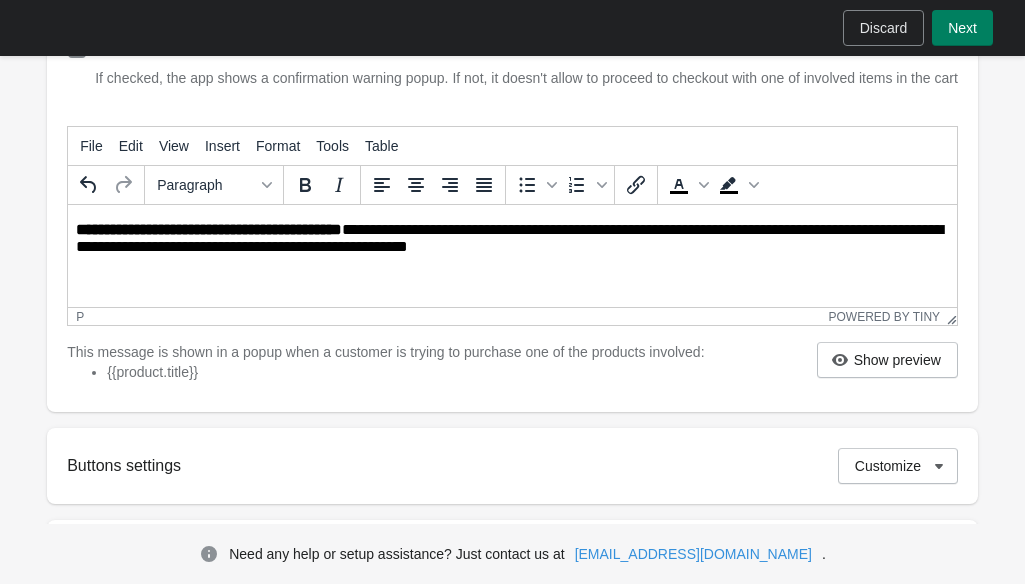 click on "**********" at bounding box center [514, 239] 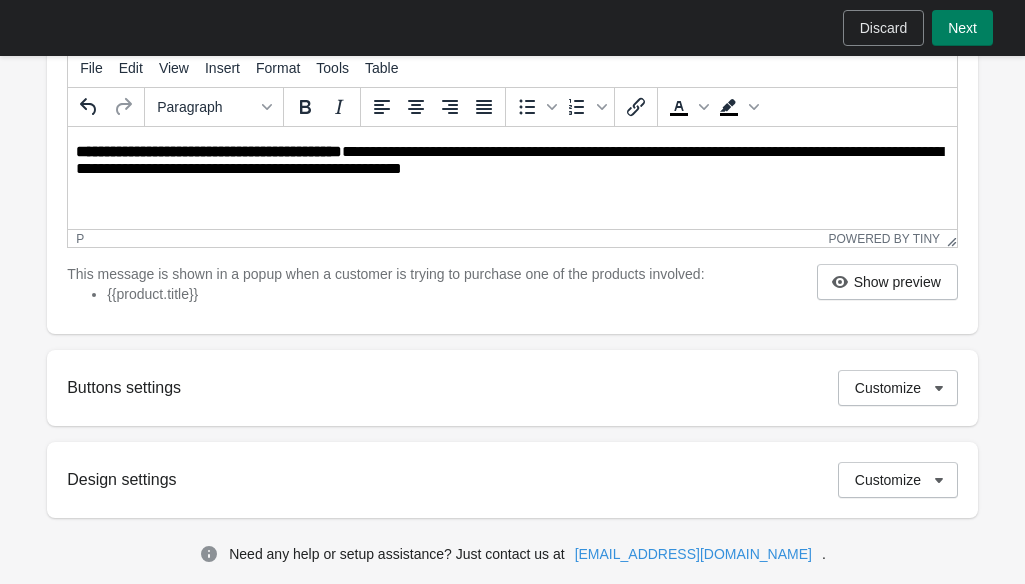 scroll, scrollTop: 436, scrollLeft: 0, axis: vertical 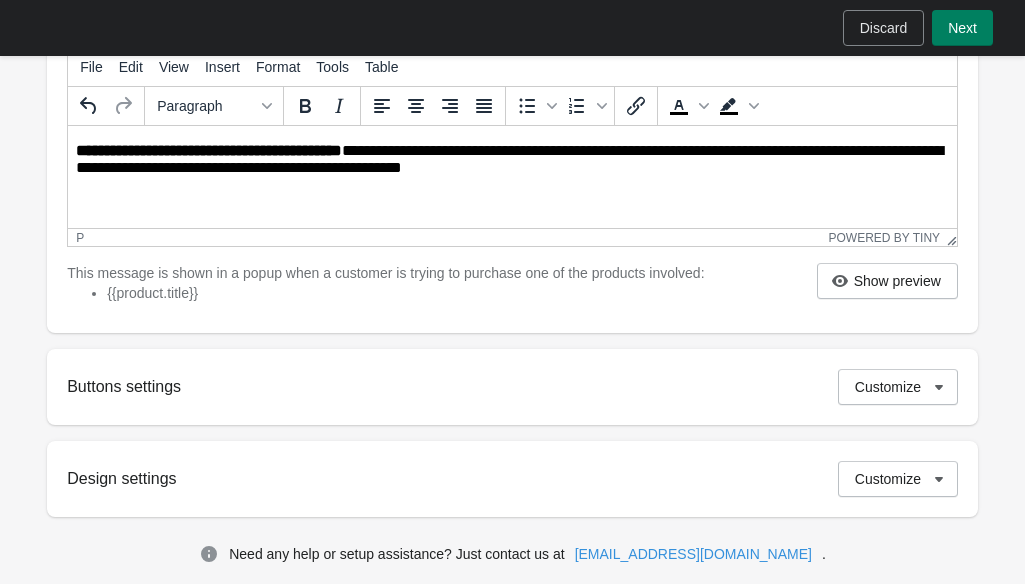 click on "**********" at bounding box center (514, 160) 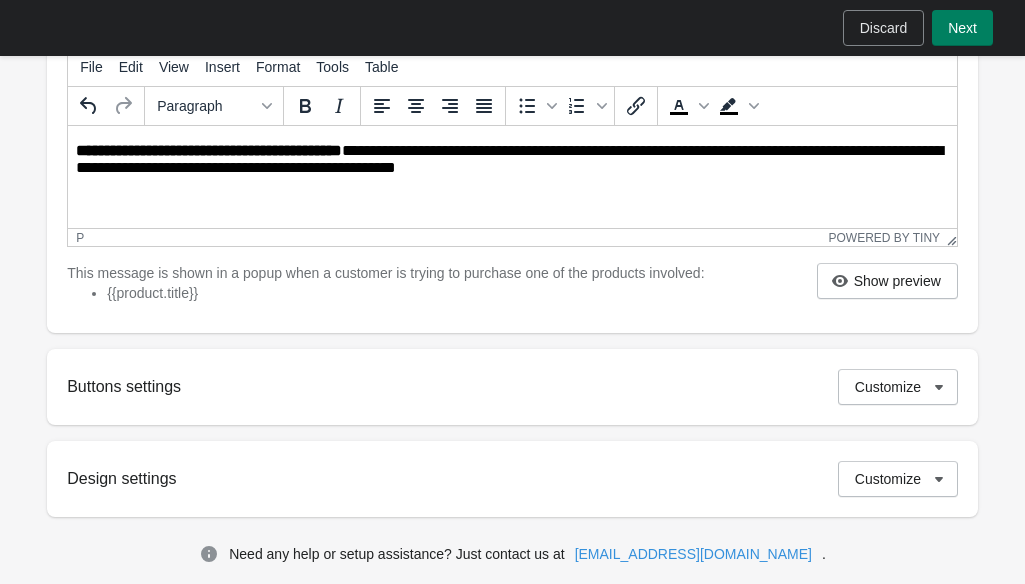 click on "**********" at bounding box center [514, 160] 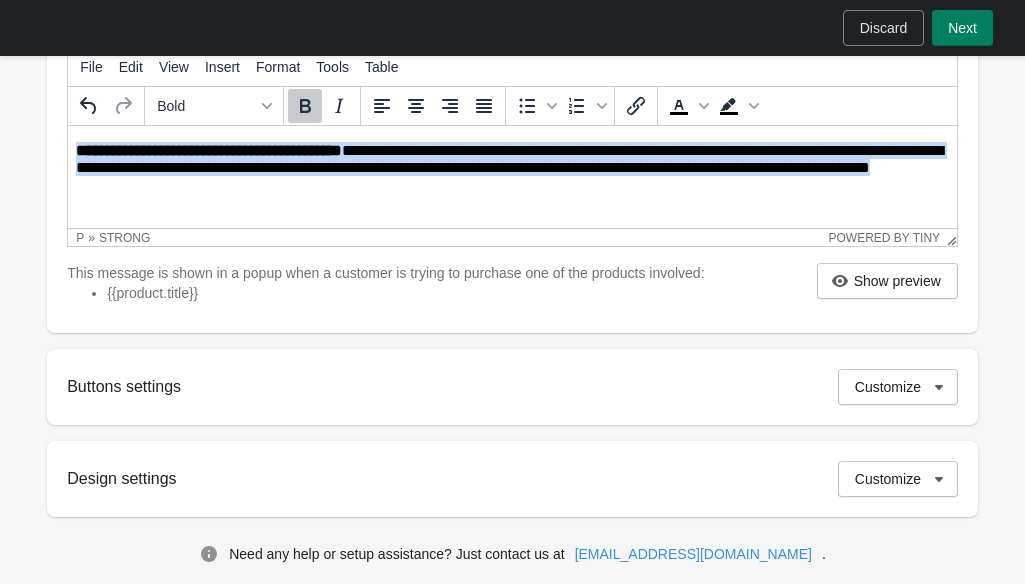 drag, startPoint x: 228, startPoint y: 193, endPoint x: 20, endPoint y: 117, distance: 221.44977 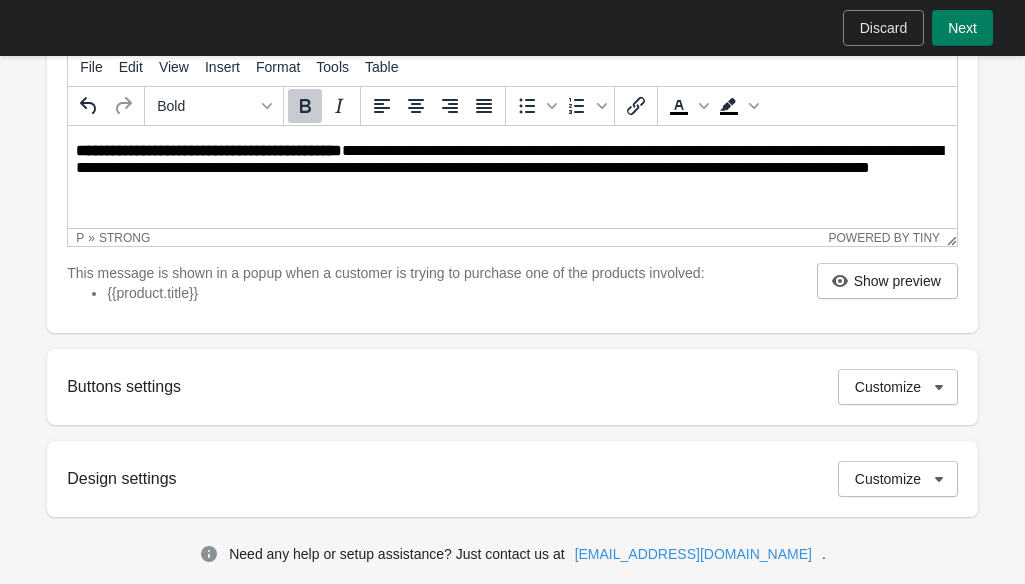 click on "**********" at bounding box center [514, 169] 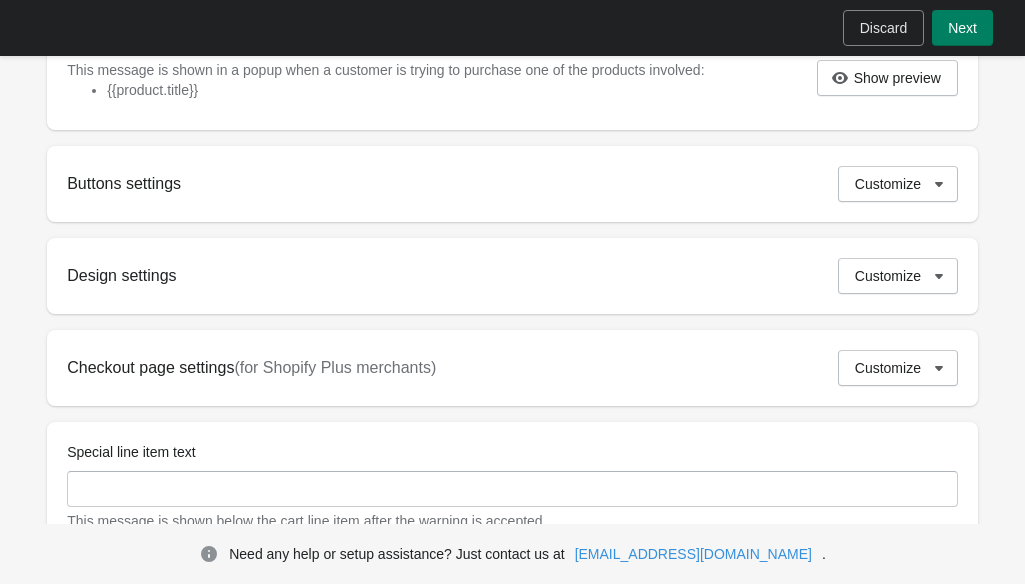 scroll, scrollTop: 641, scrollLeft: 0, axis: vertical 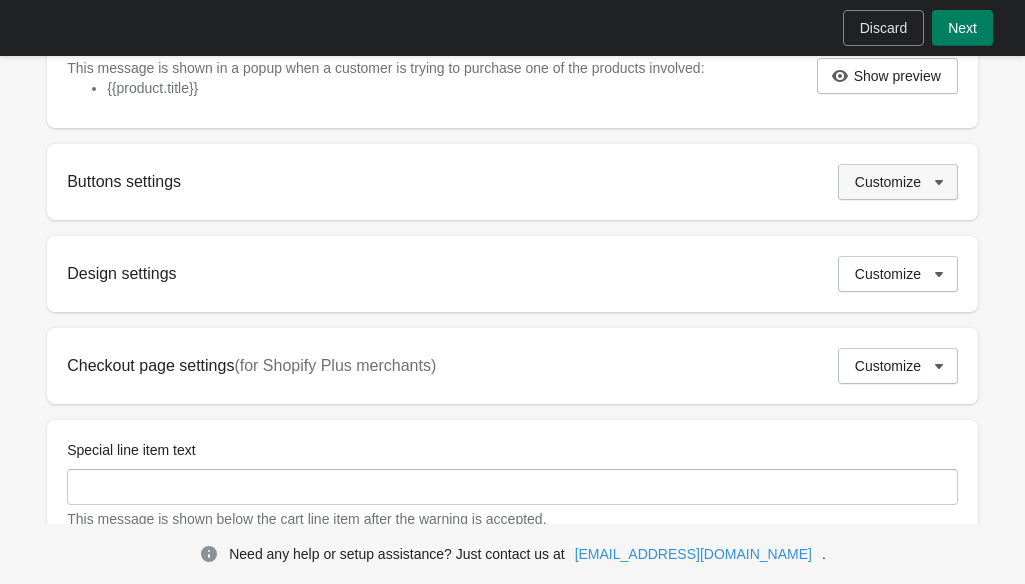 click on "Customize" at bounding box center [888, 182] 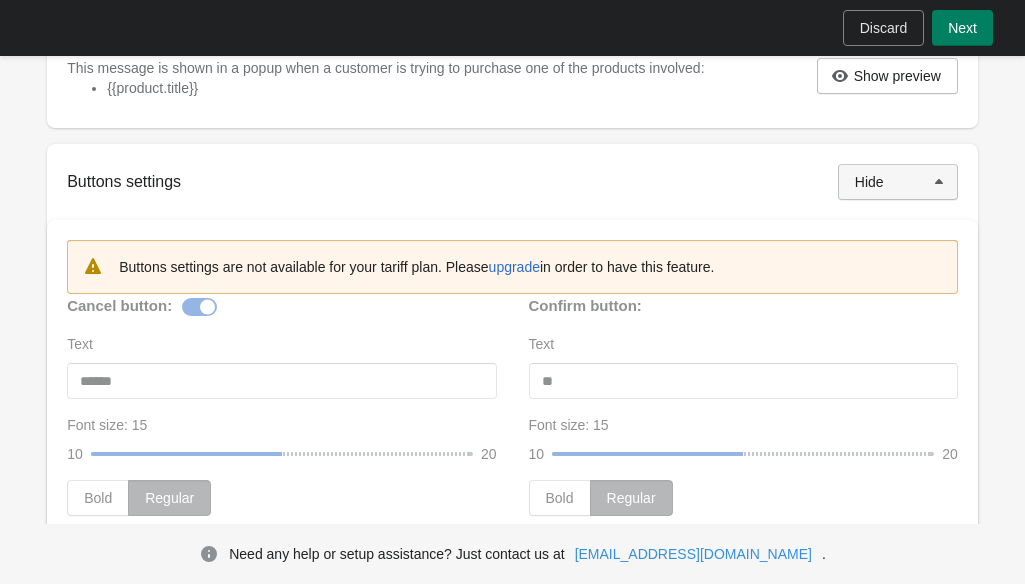 click on "Hide" at bounding box center (898, 182) 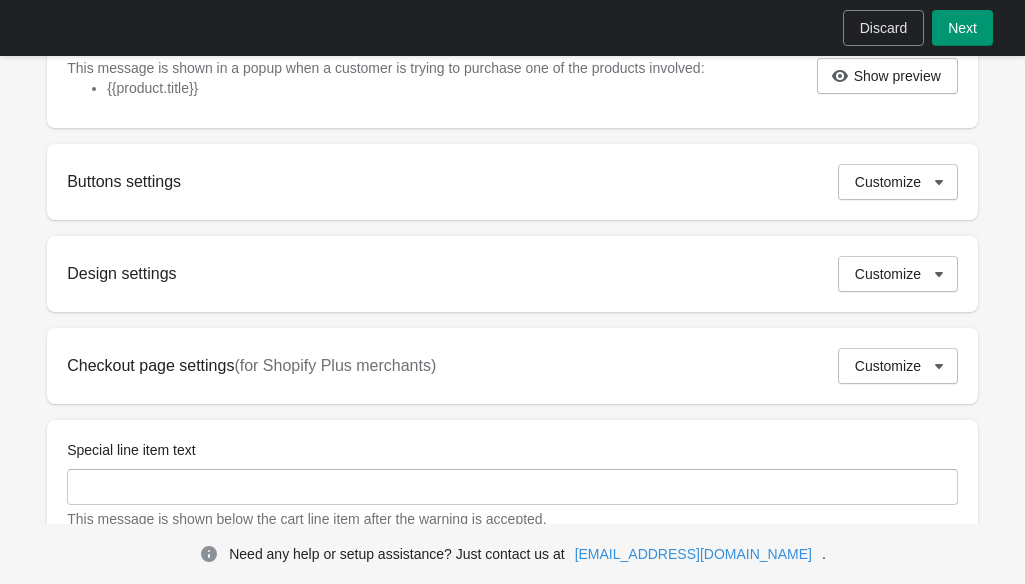 click on "Next" at bounding box center [962, 28] 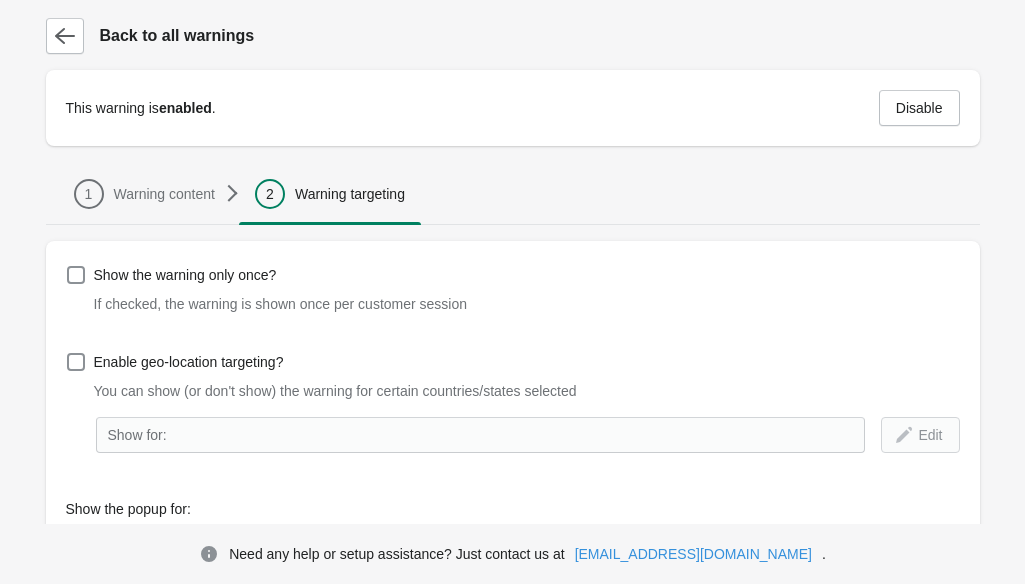 scroll, scrollTop: 24, scrollLeft: 0, axis: vertical 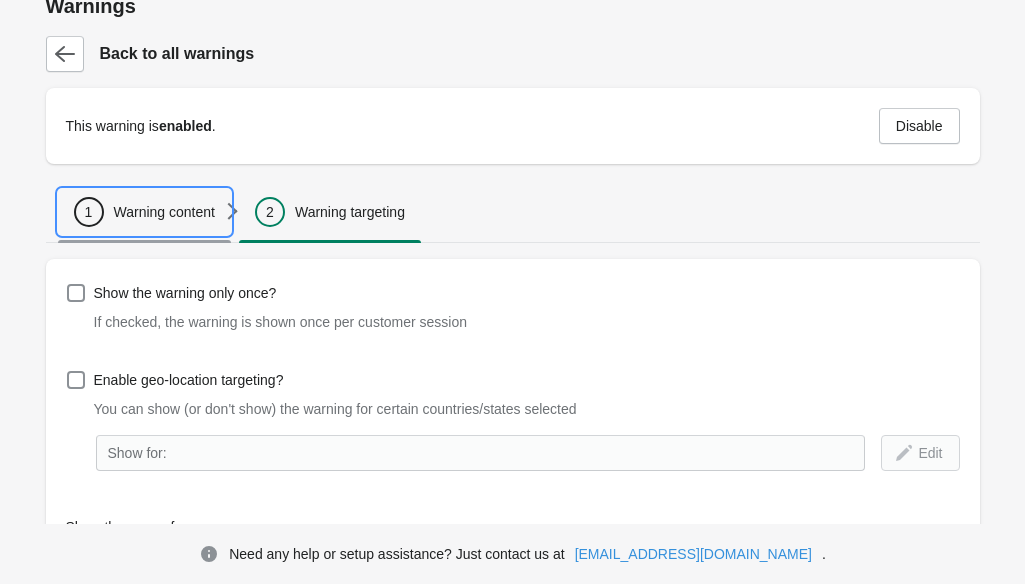click on "1 Warning content" at bounding box center (144, 212) 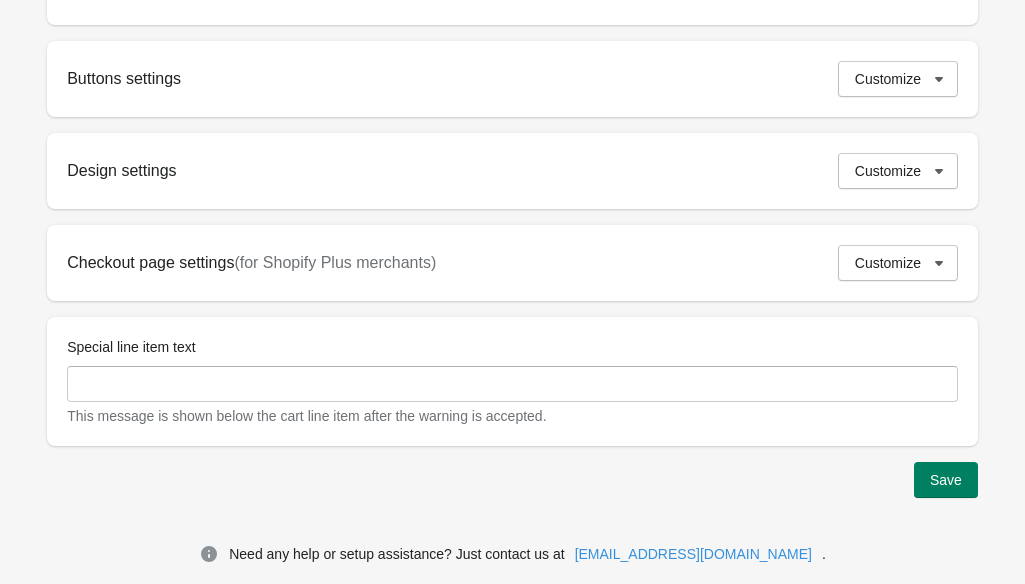 scroll, scrollTop: 753, scrollLeft: 0, axis: vertical 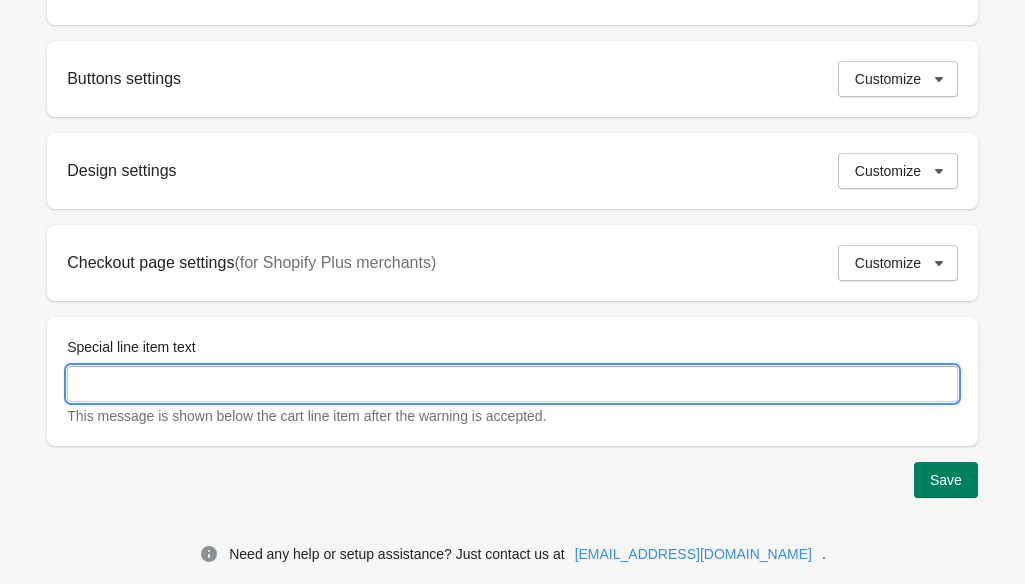 click on "Special line item text" at bounding box center [512, 384] 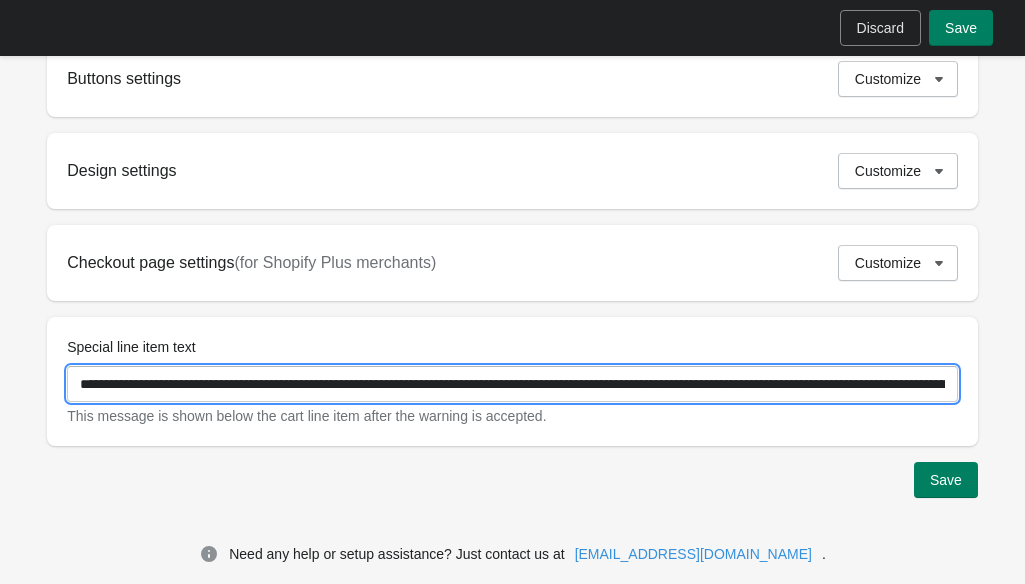 drag, startPoint x: 302, startPoint y: 387, endPoint x: 1010, endPoint y: 414, distance: 708.51465 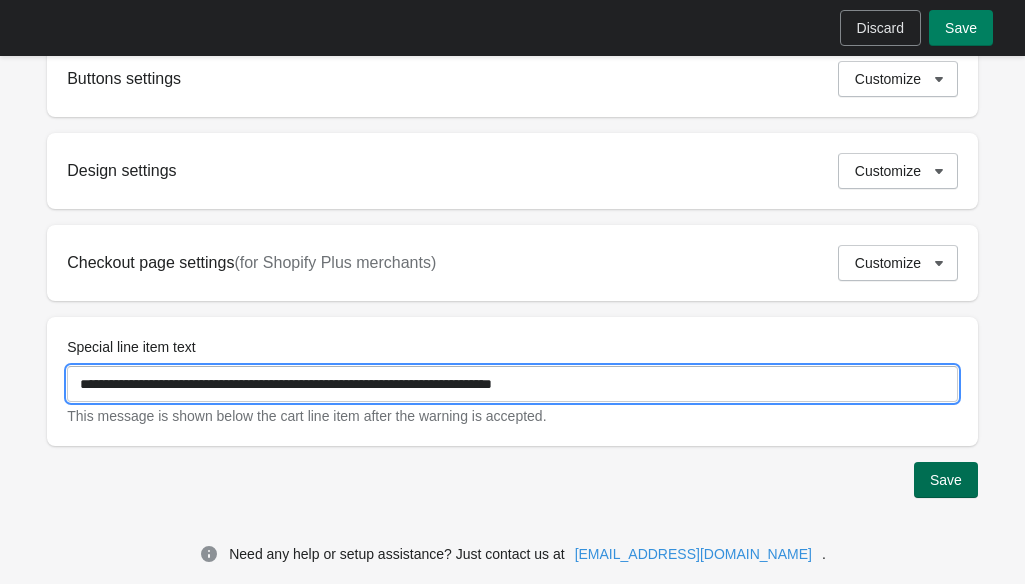 type on "**********" 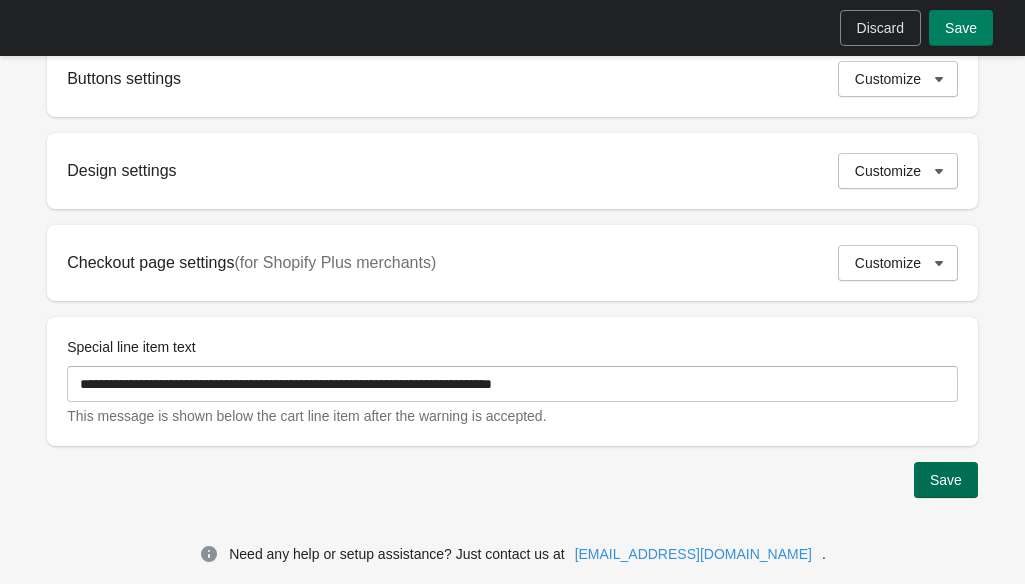 click on "Save" at bounding box center [946, 480] 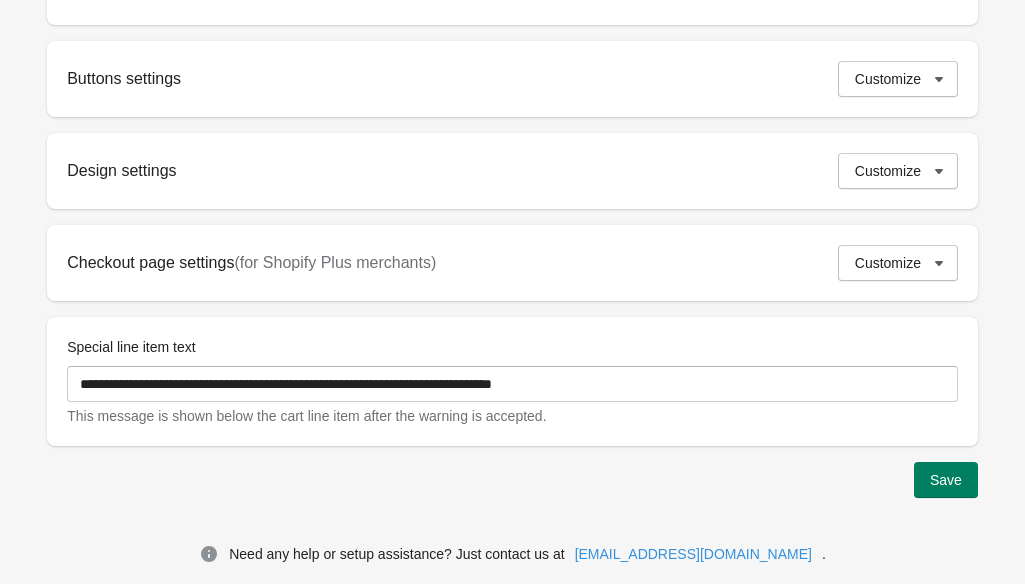 scroll, scrollTop: 764, scrollLeft: 0, axis: vertical 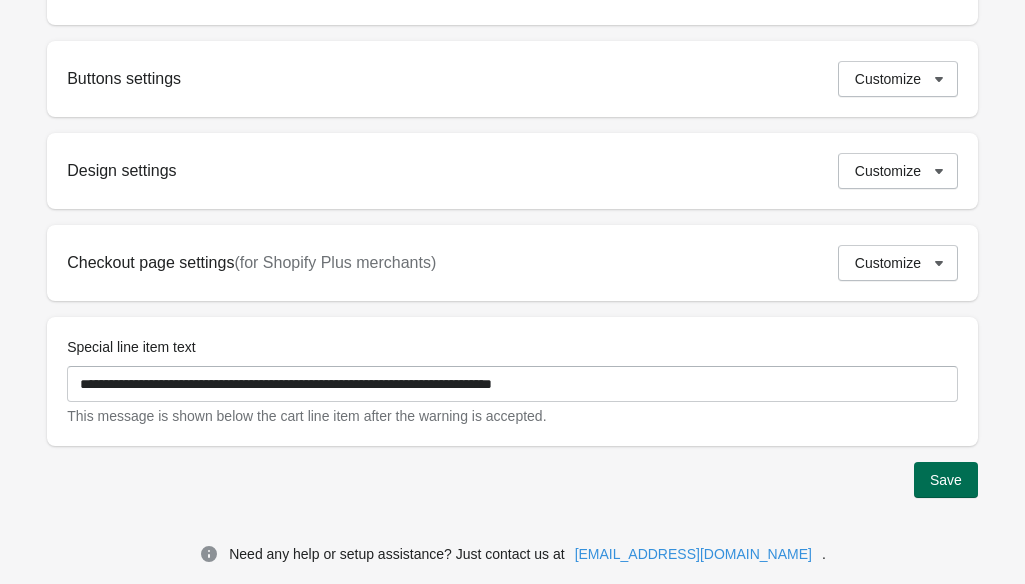 click on "Save" at bounding box center (946, 480) 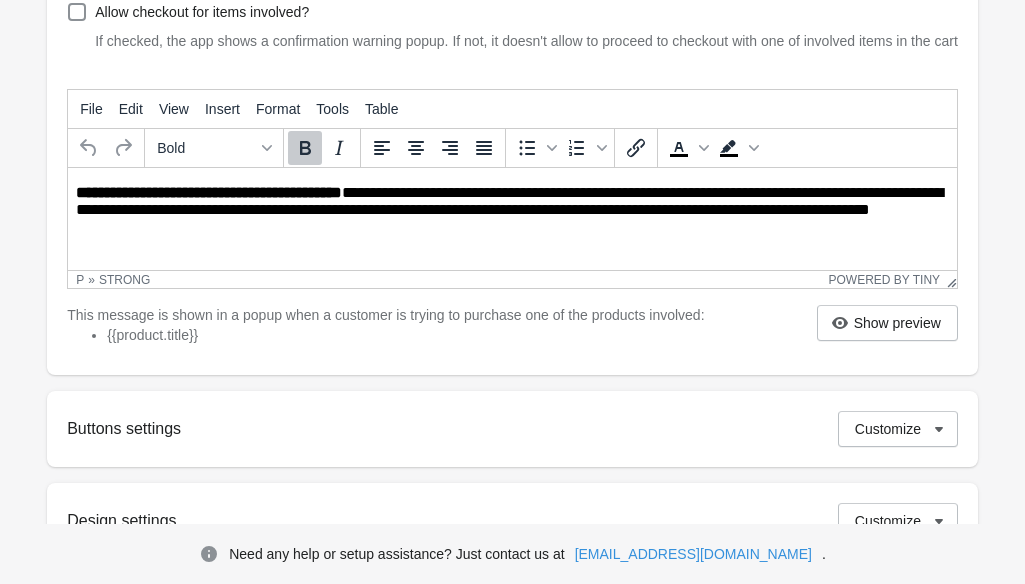 scroll, scrollTop: 0, scrollLeft: 0, axis: both 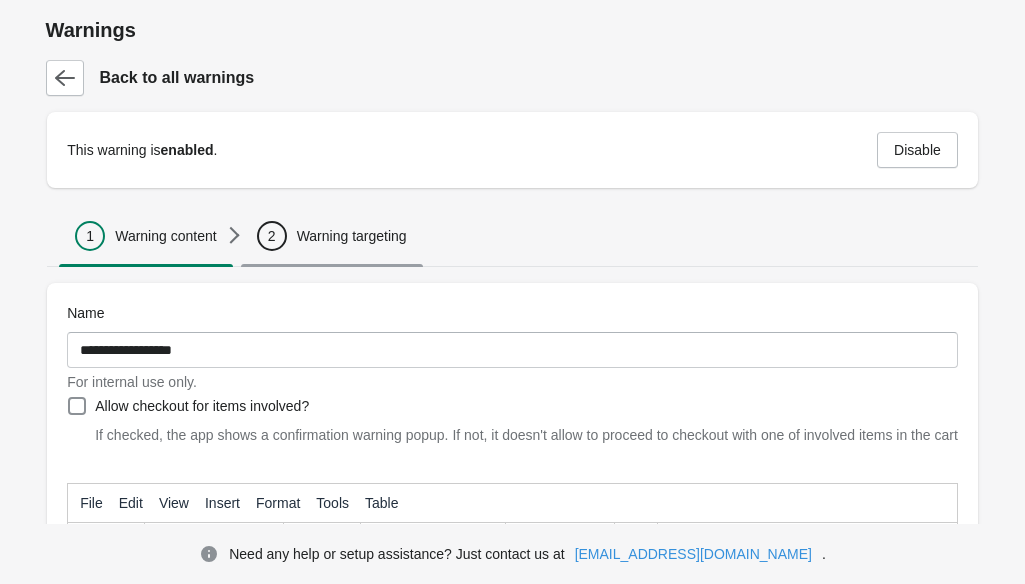 click on "2 Warning targeting" at bounding box center (332, 236) 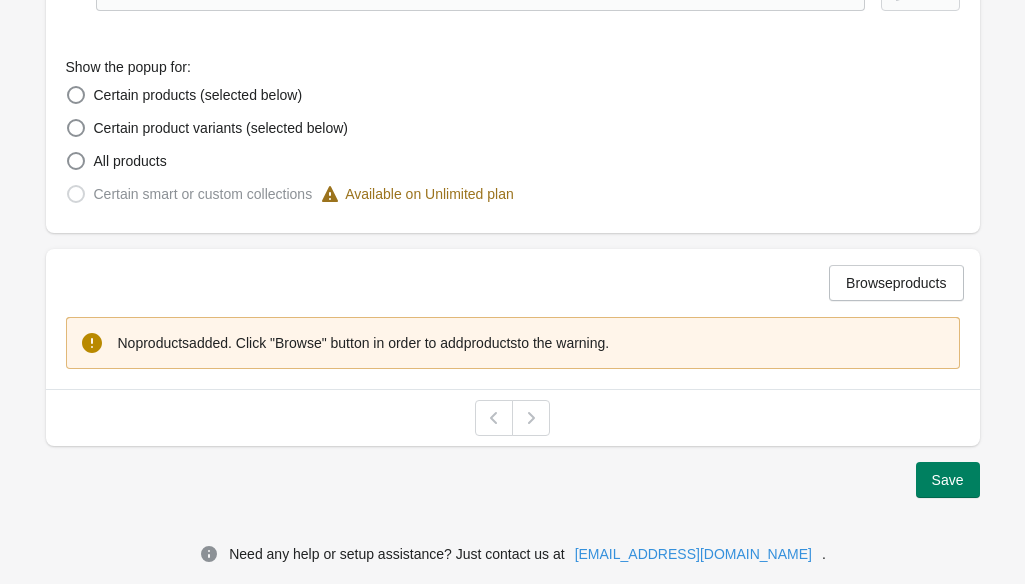 scroll, scrollTop: 484, scrollLeft: 0, axis: vertical 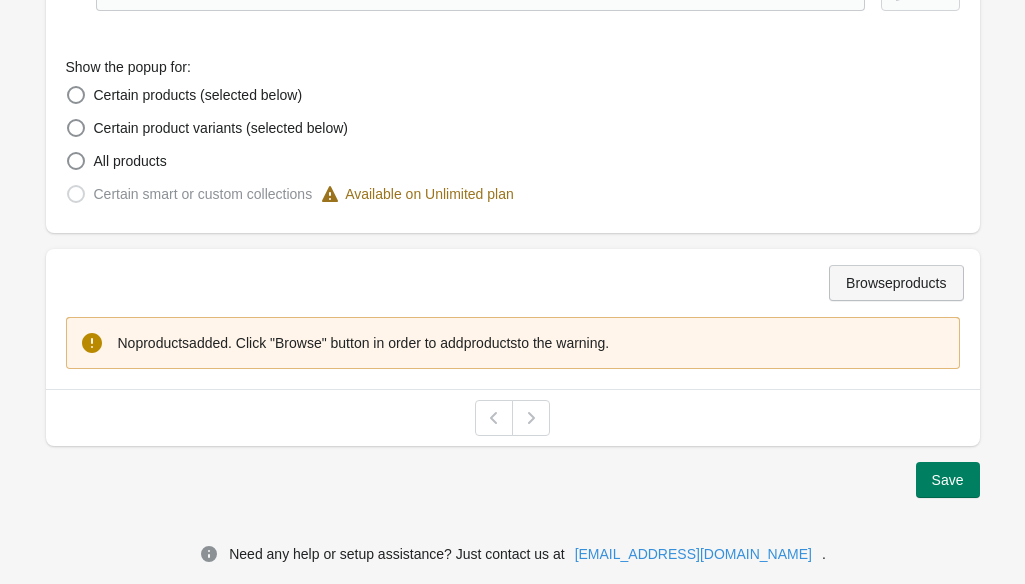 click on "Browse  products" at bounding box center [896, 283] 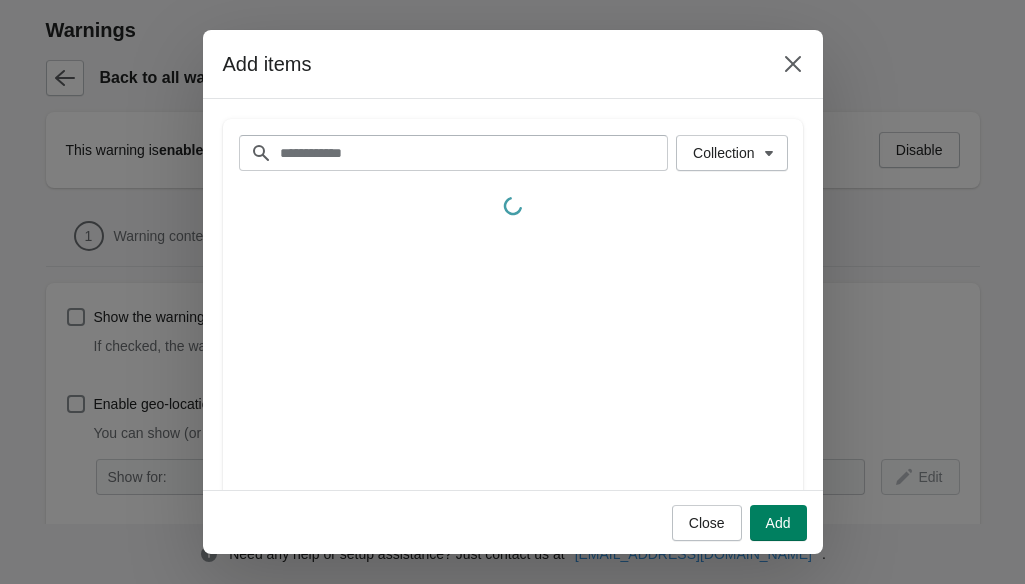 scroll, scrollTop: 0, scrollLeft: 0, axis: both 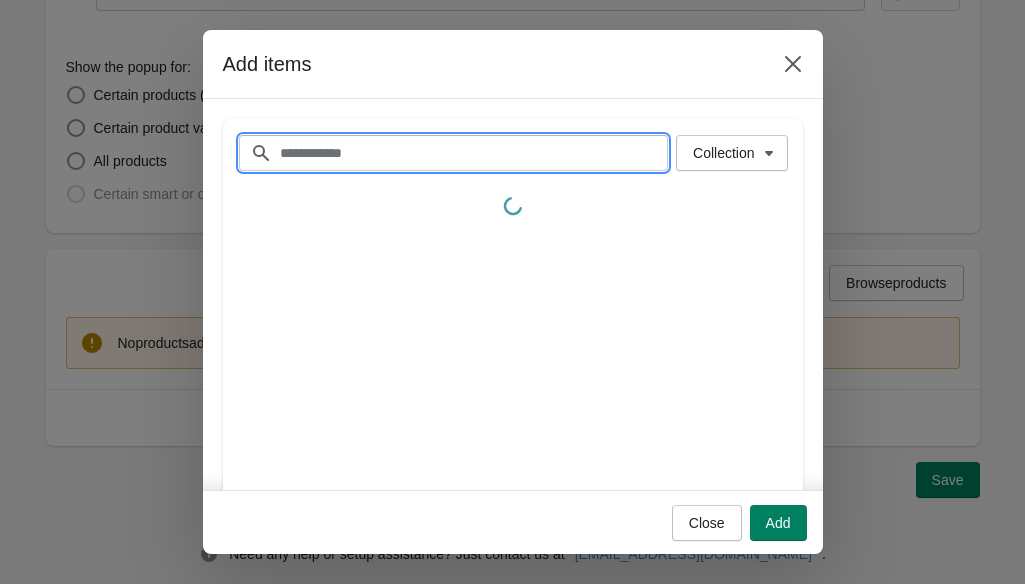 click on "Filter items" at bounding box center (474, 153) 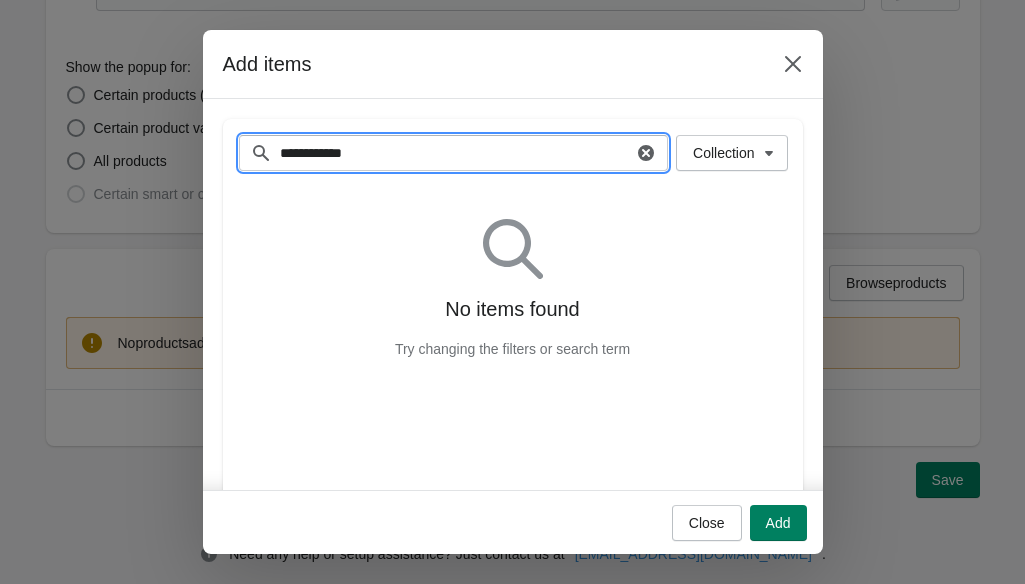 click on "**********" at bounding box center [456, 153] 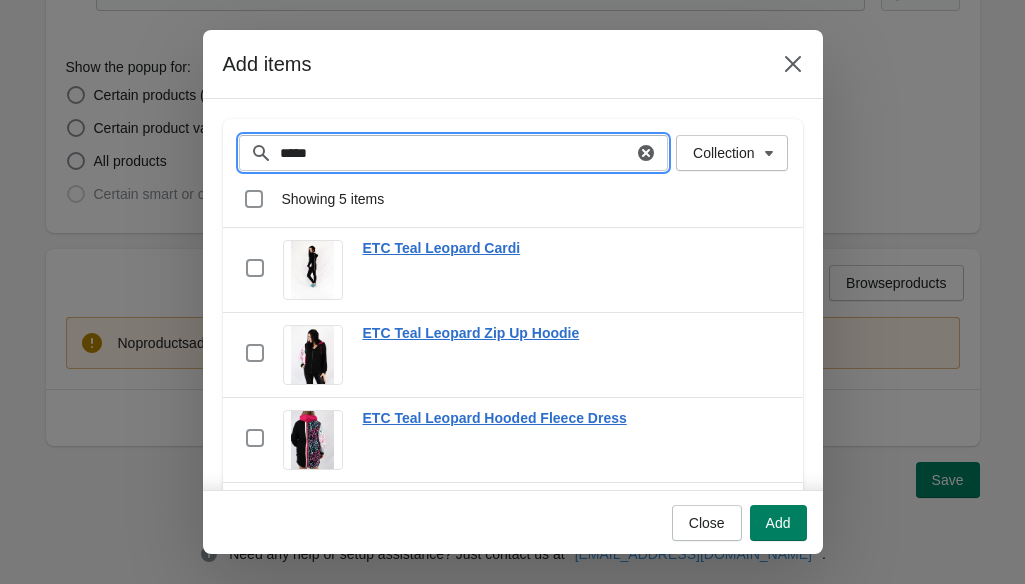 type on "****" 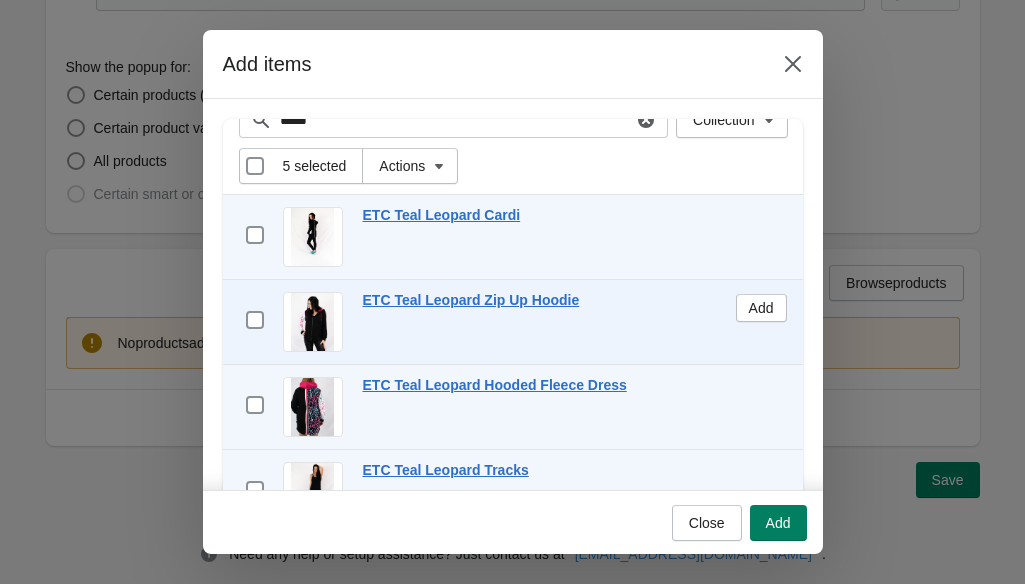 scroll, scrollTop: 33, scrollLeft: 0, axis: vertical 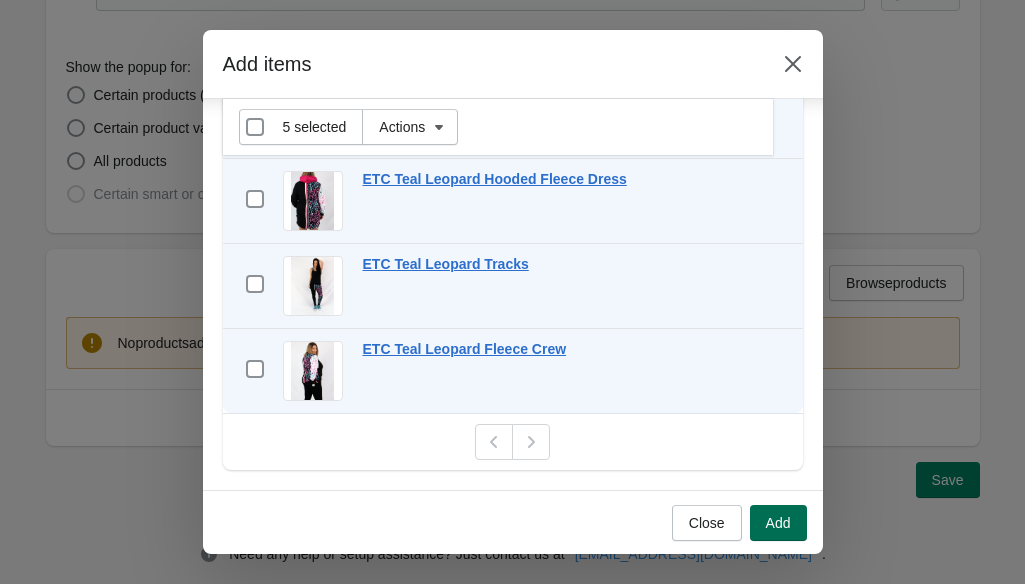 click on "Add" at bounding box center [778, 523] 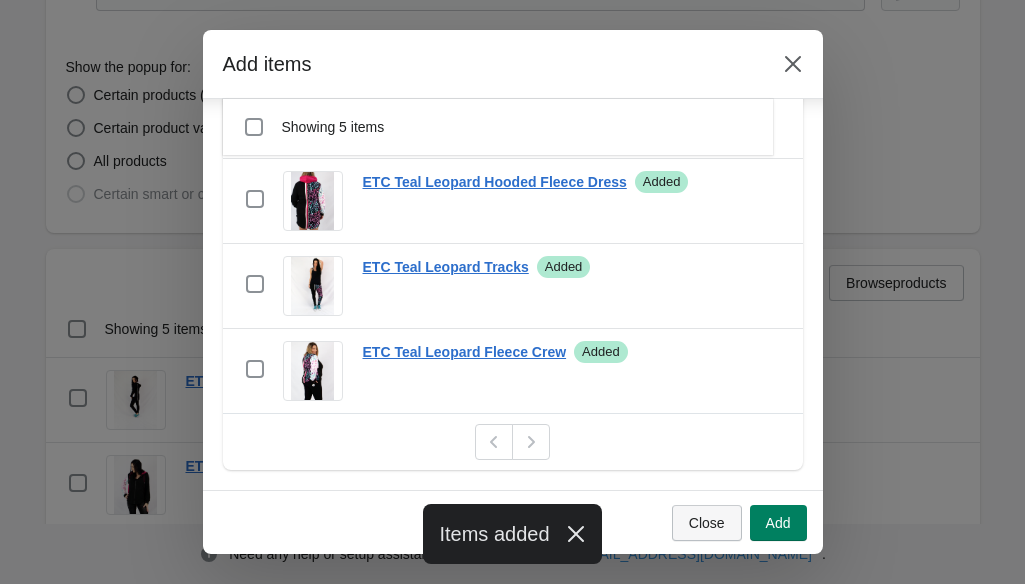 click on "Close" at bounding box center (707, 523) 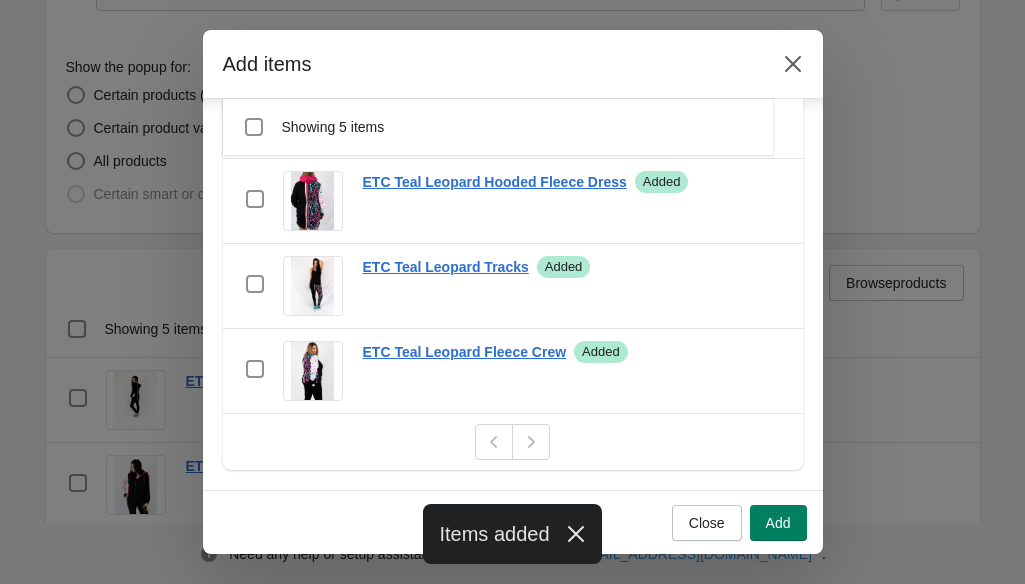 scroll, scrollTop: 484, scrollLeft: 0, axis: vertical 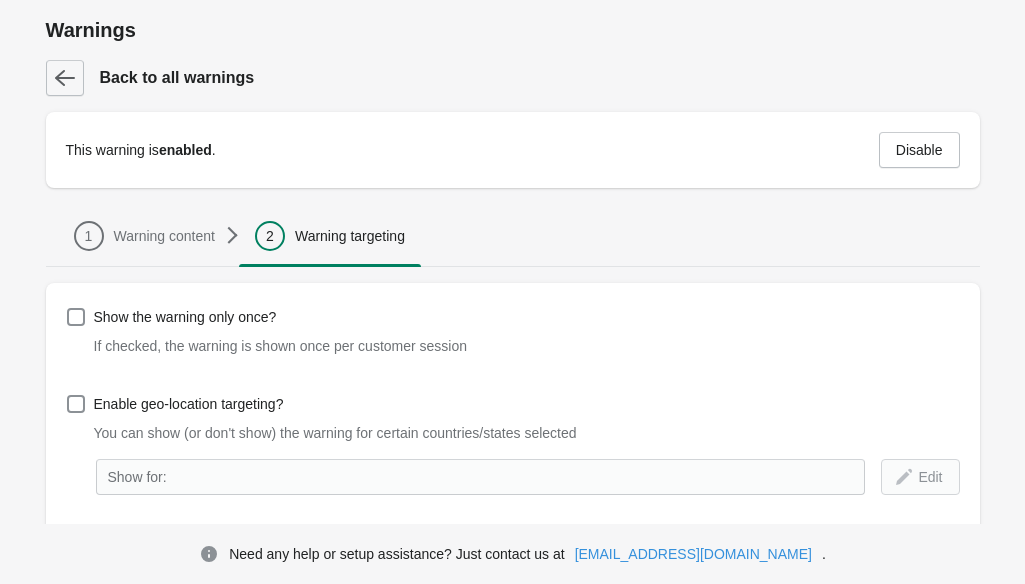 click 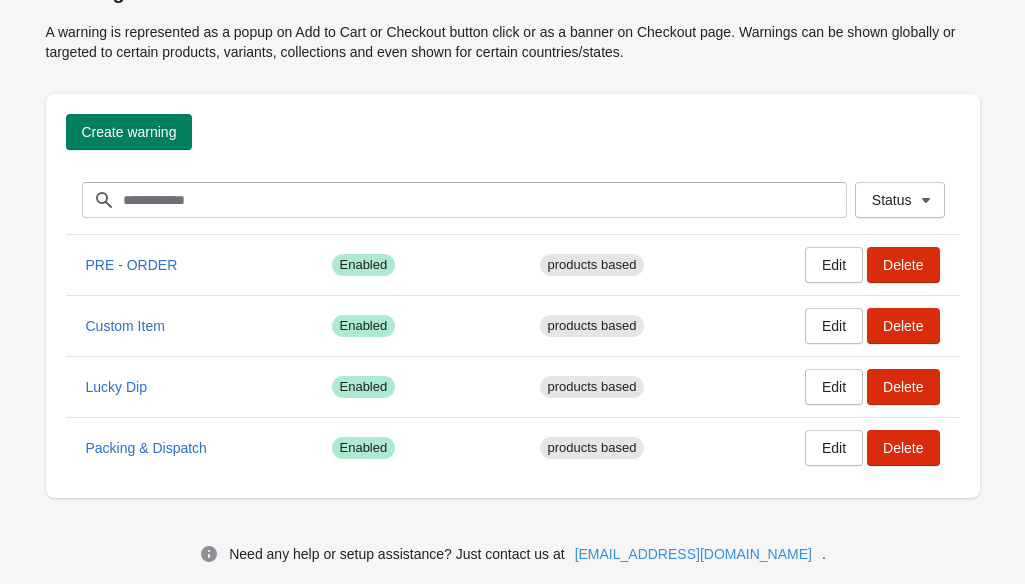 scroll, scrollTop: 38, scrollLeft: 0, axis: vertical 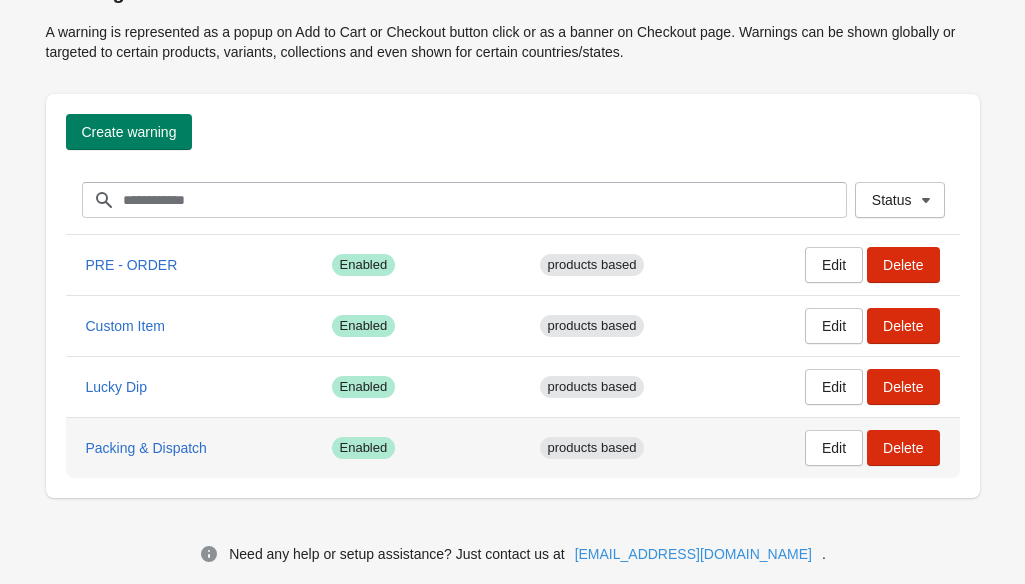 click on "Packing & Dispatch" at bounding box center [201, 448] 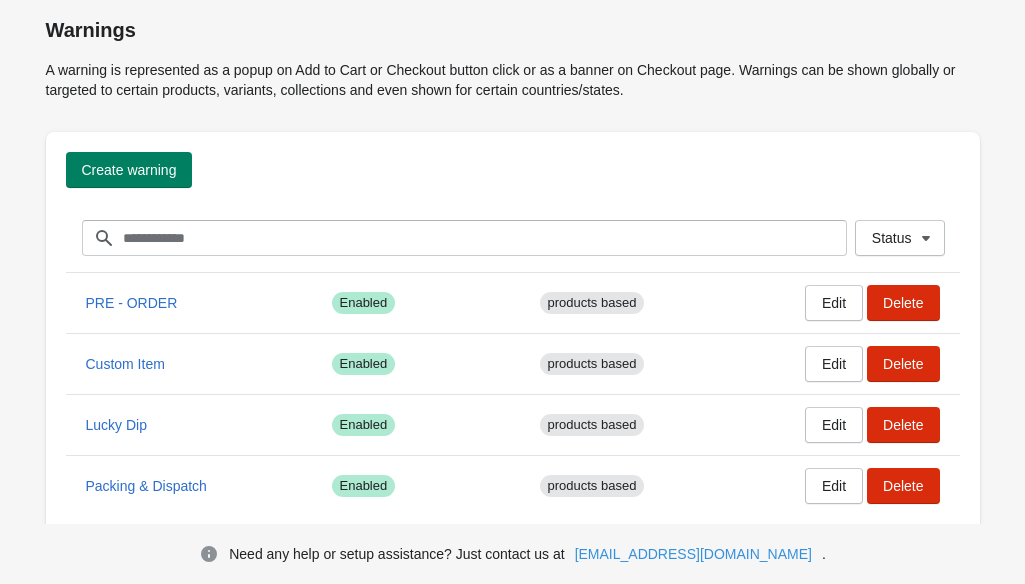 scroll, scrollTop: 0, scrollLeft: 0, axis: both 